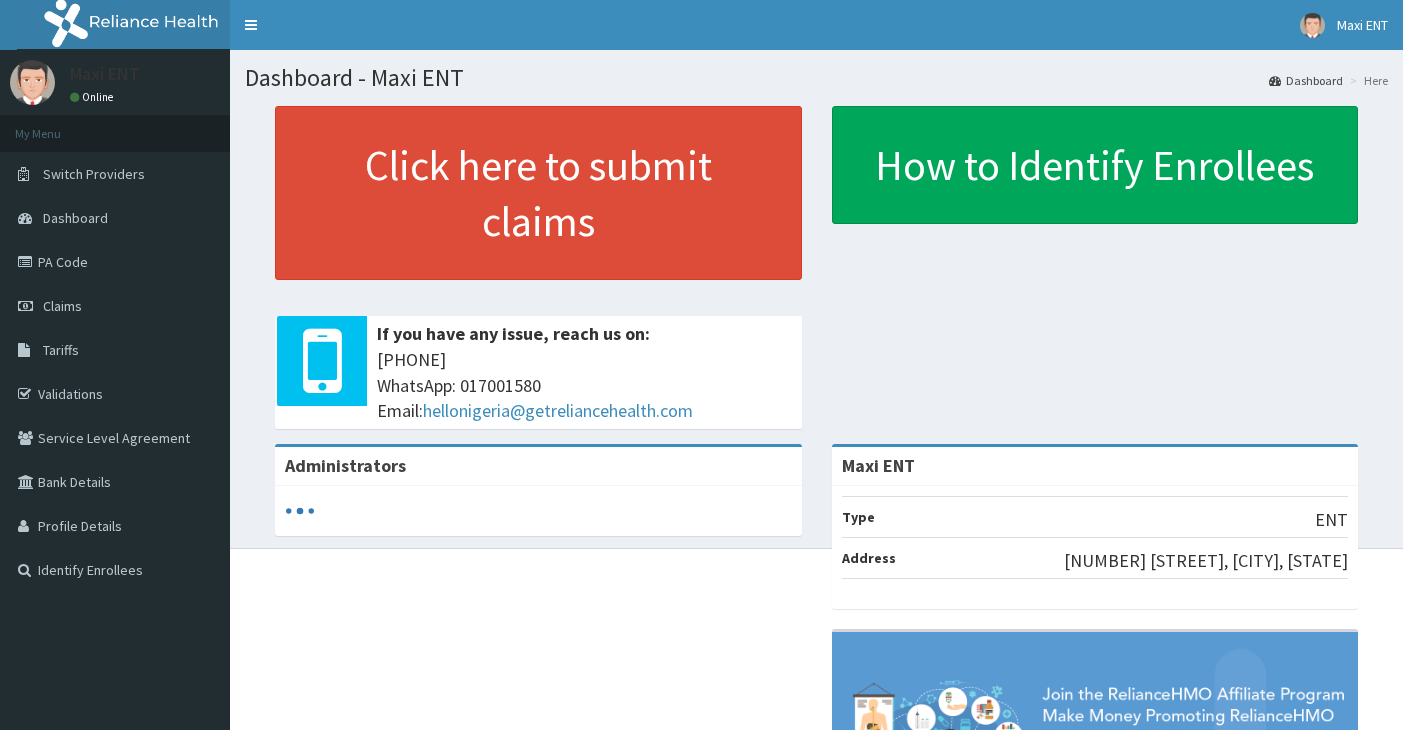 scroll, scrollTop: 0, scrollLeft: 0, axis: both 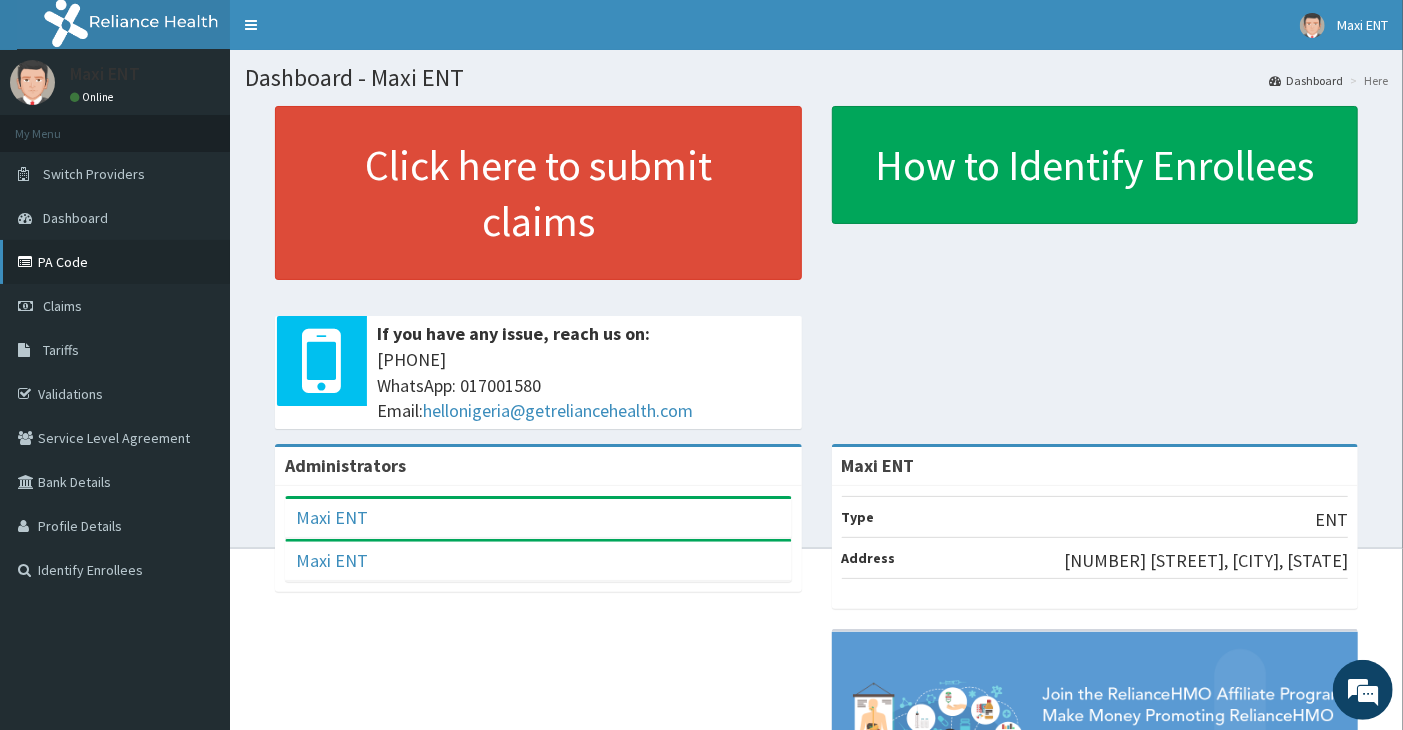 click on "PA Code" at bounding box center (115, 262) 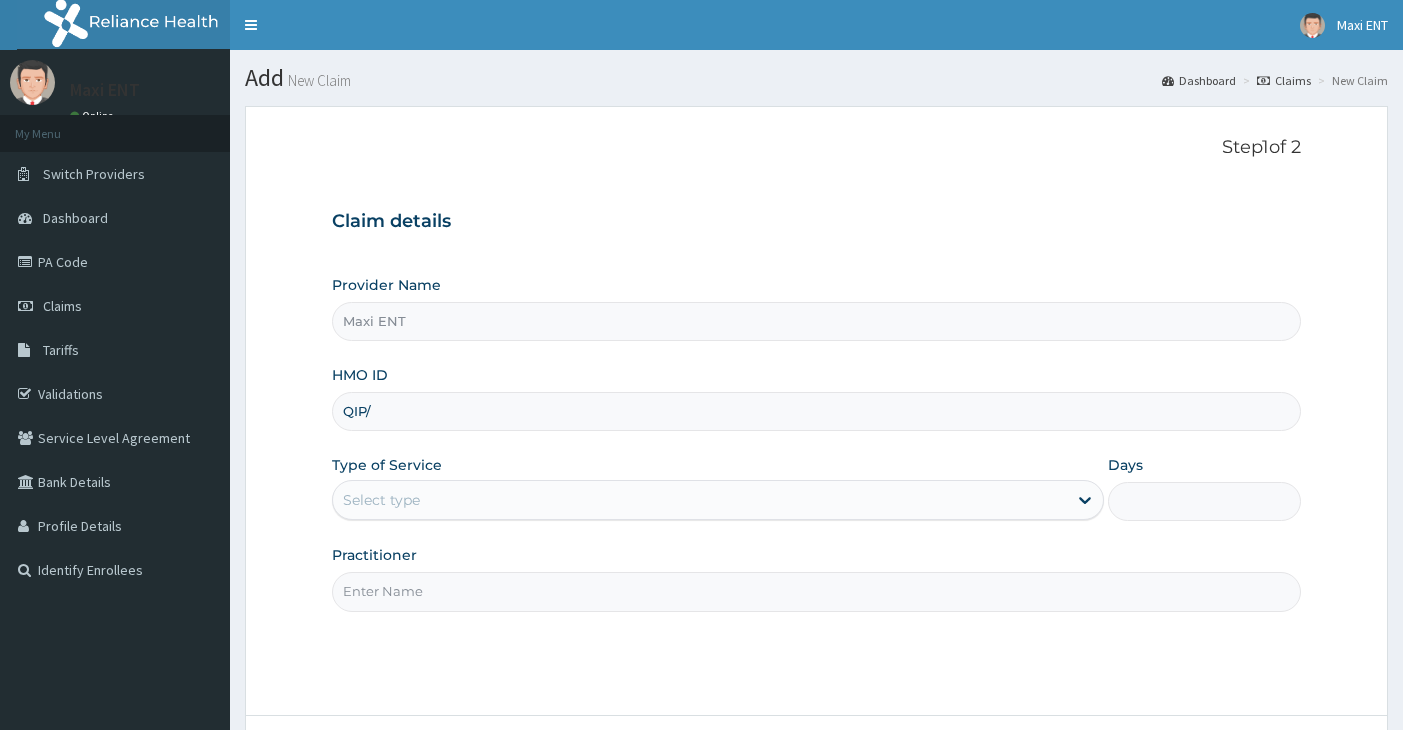 scroll, scrollTop: 0, scrollLeft: 0, axis: both 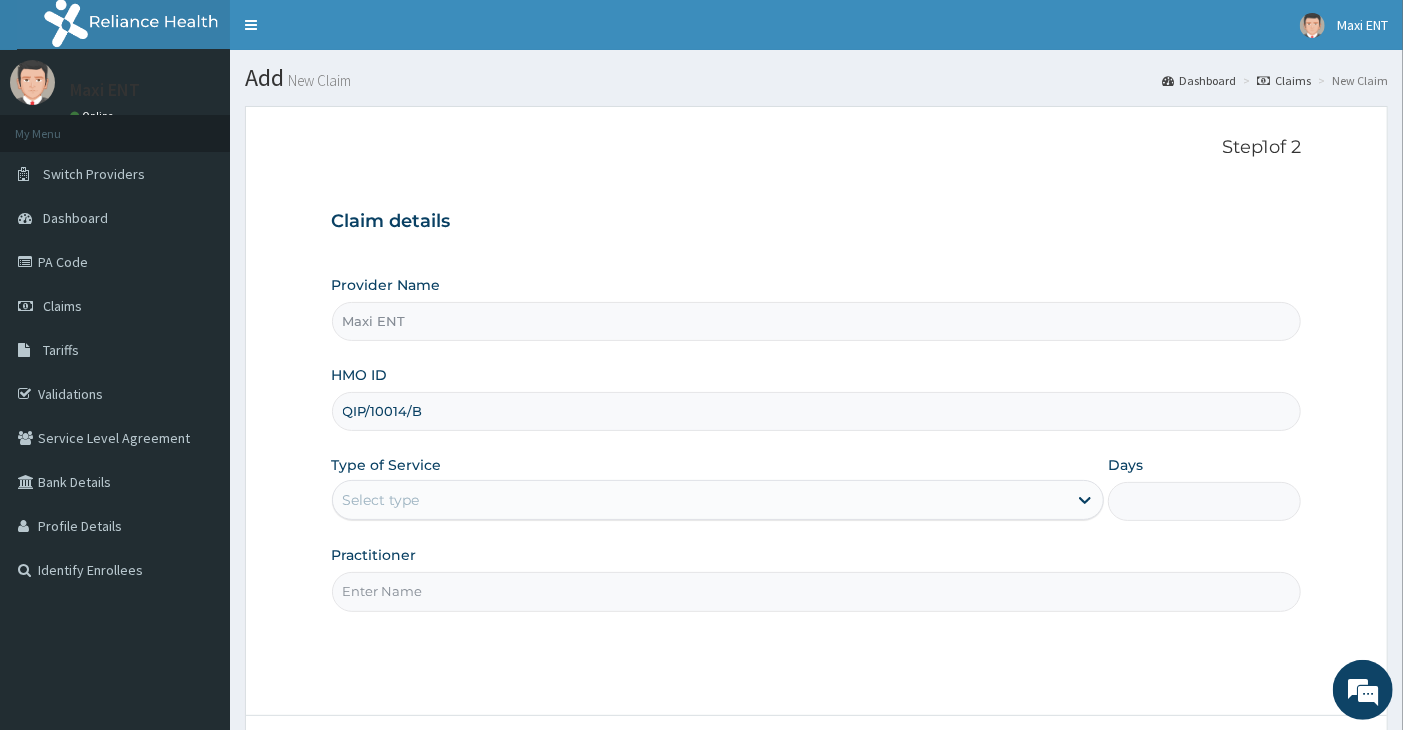 type on "QIP/10014/B" 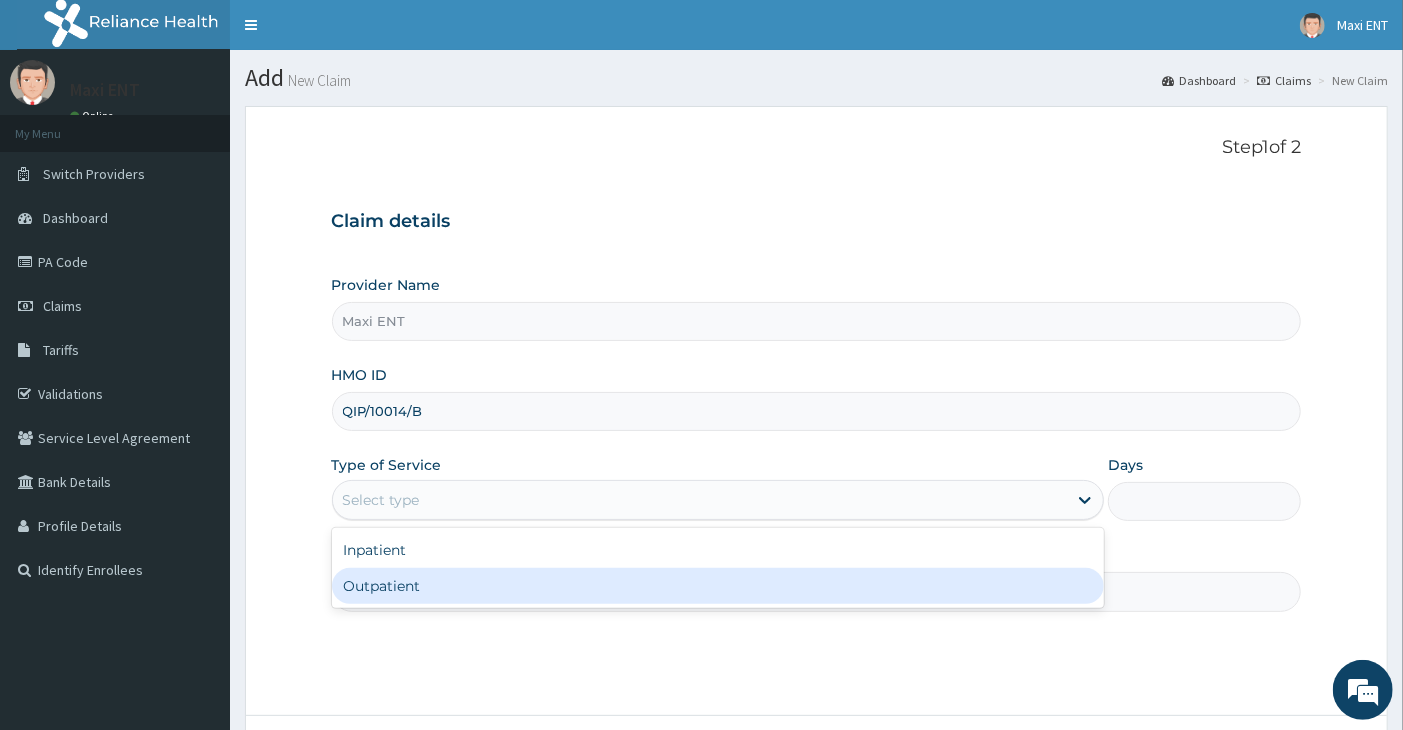 click on "Outpatient" at bounding box center (718, 586) 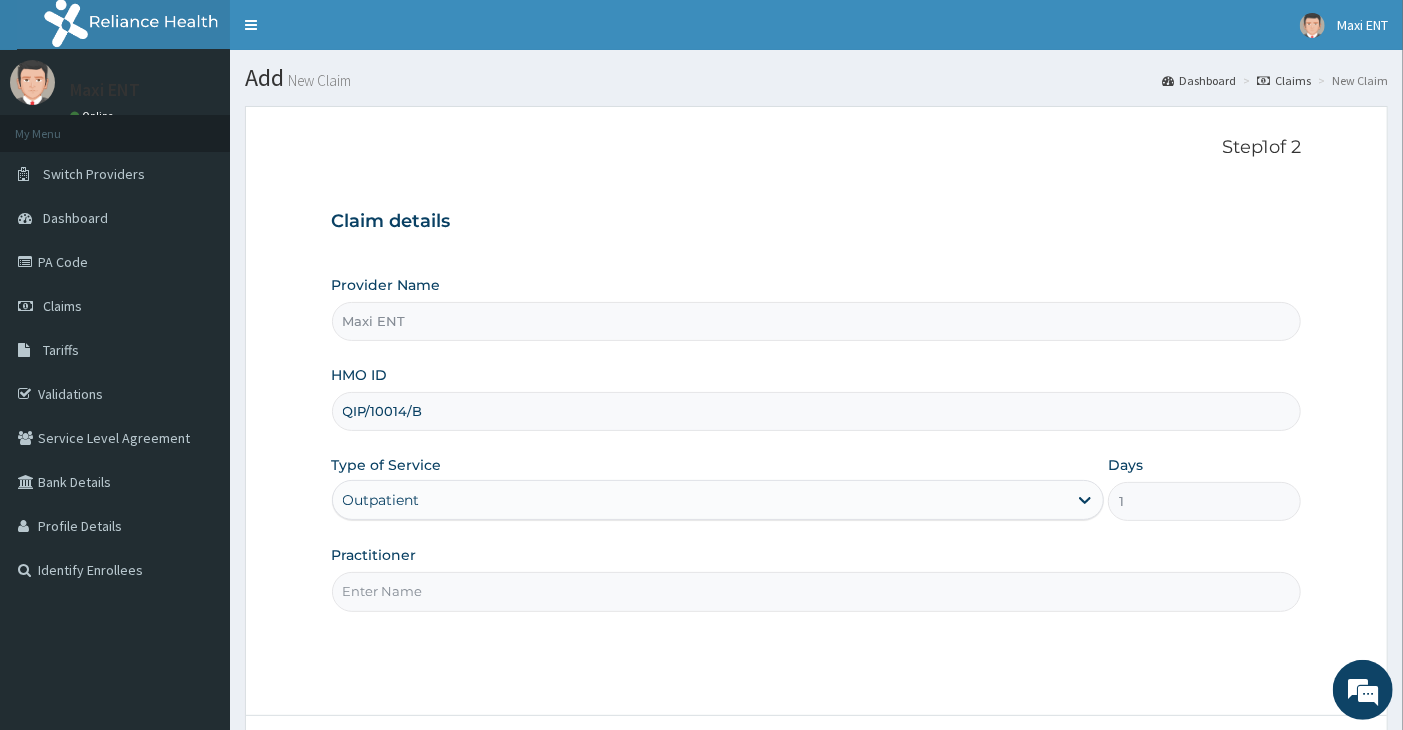 drag, startPoint x: 388, startPoint y: 593, endPoint x: 415, endPoint y: 613, distance: 33.600594 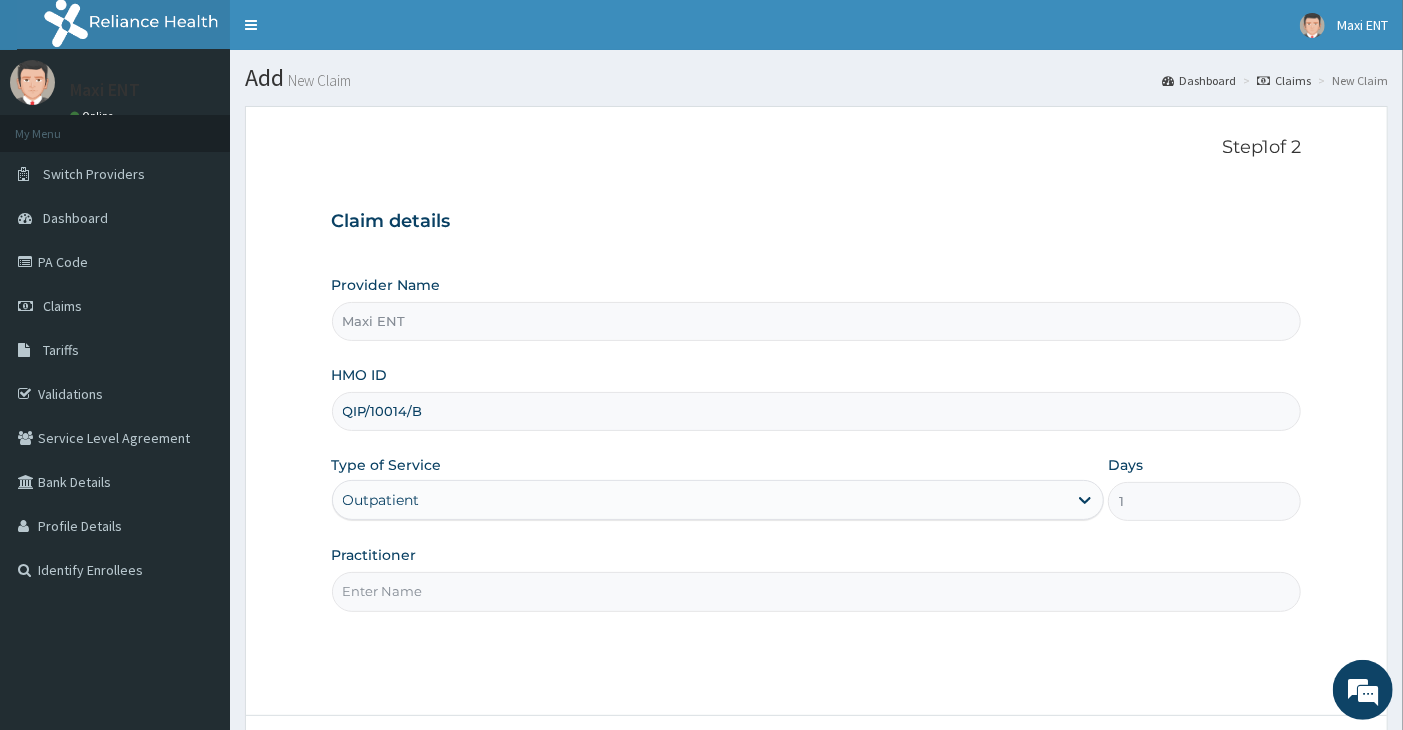type on "[LAST] [LAST]" 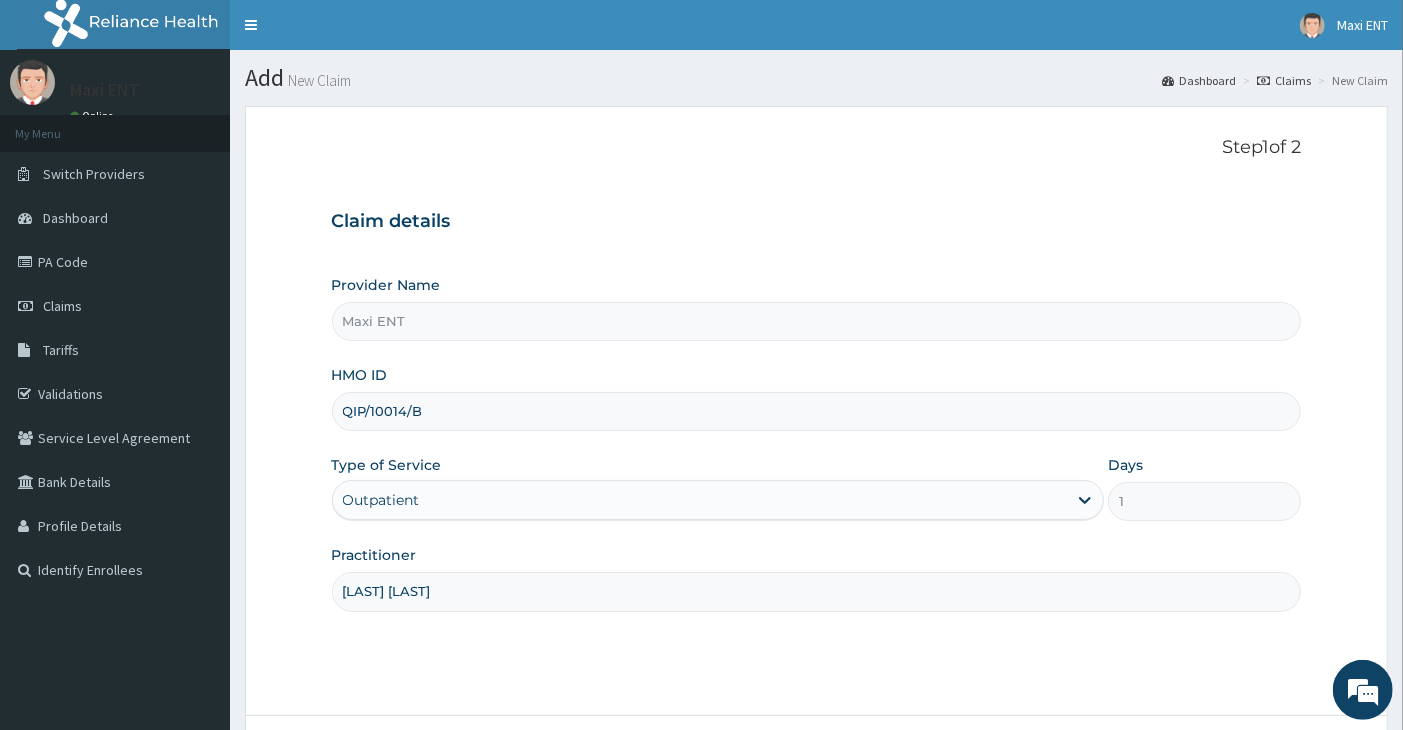 scroll, scrollTop: 165, scrollLeft: 0, axis: vertical 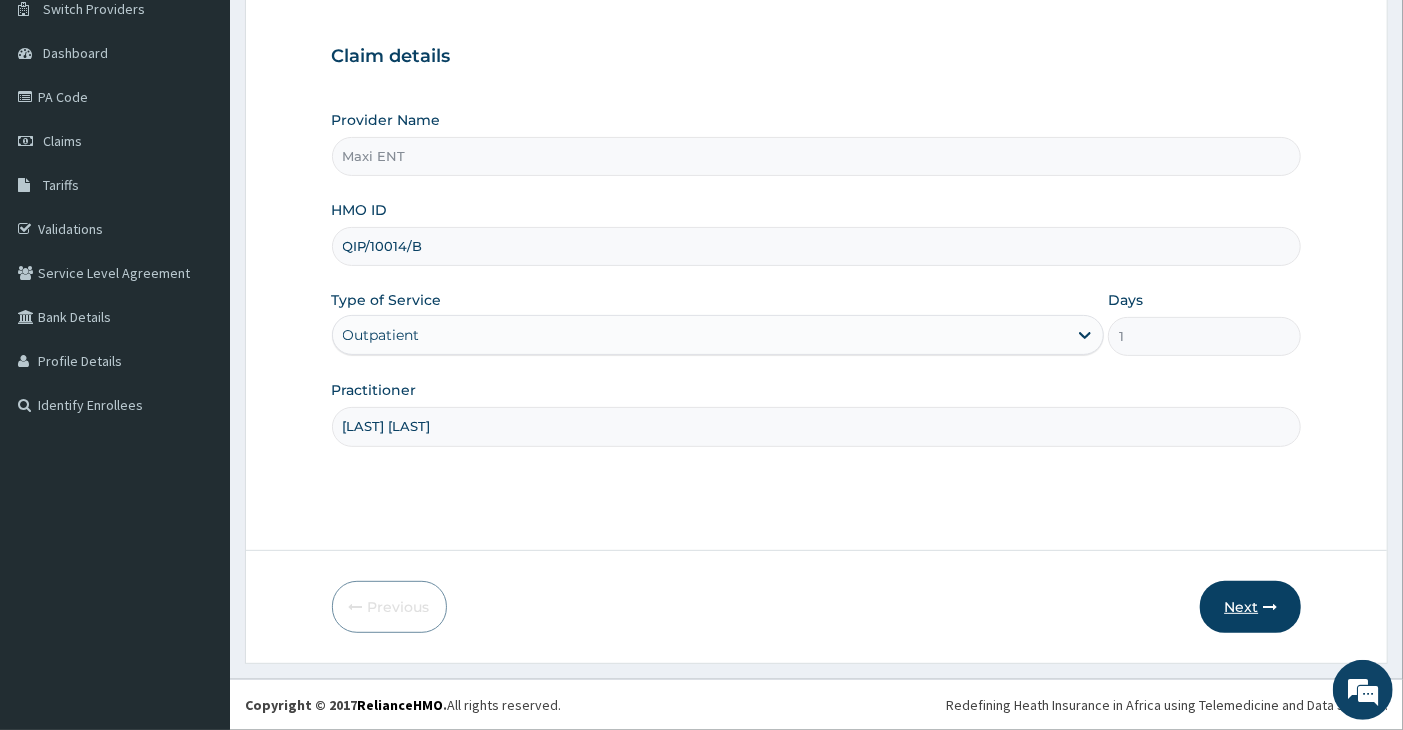click on "Next" at bounding box center [1250, 607] 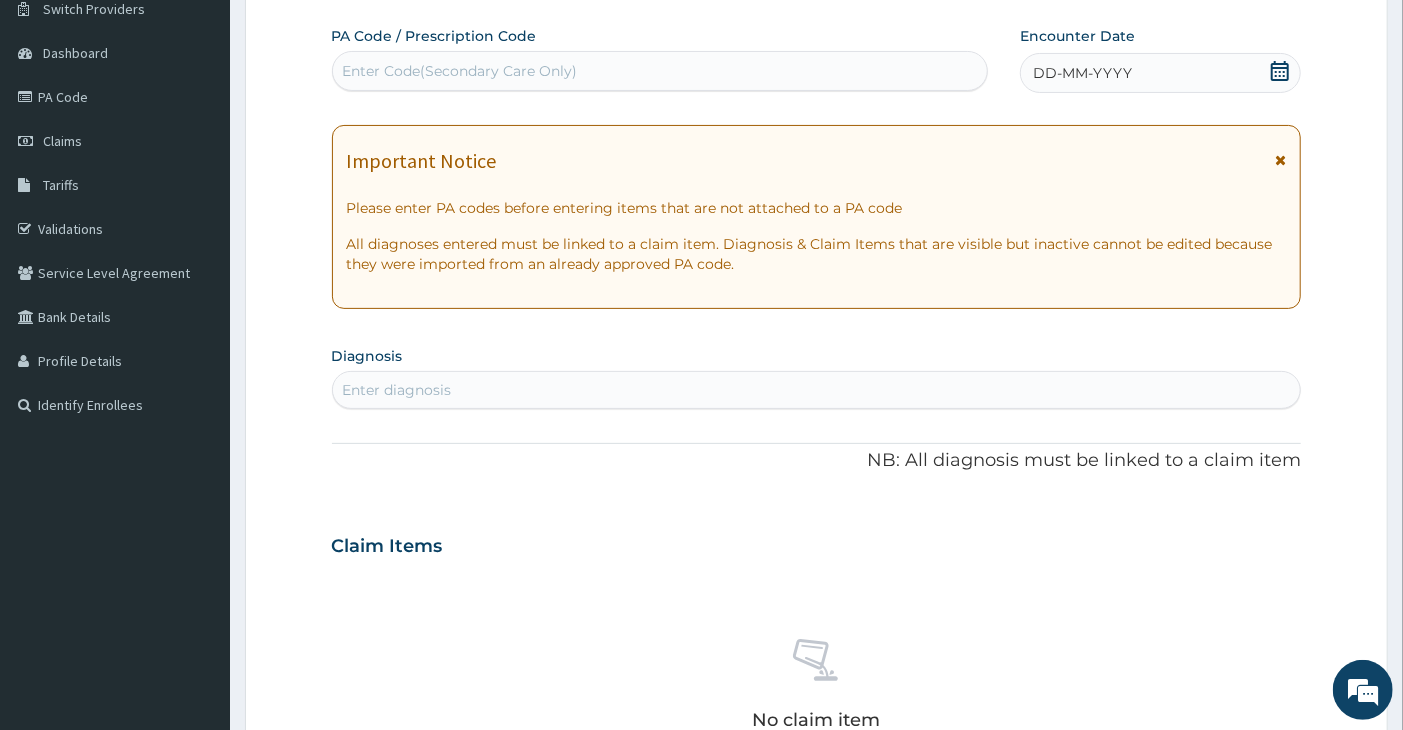 scroll, scrollTop: 0, scrollLeft: 0, axis: both 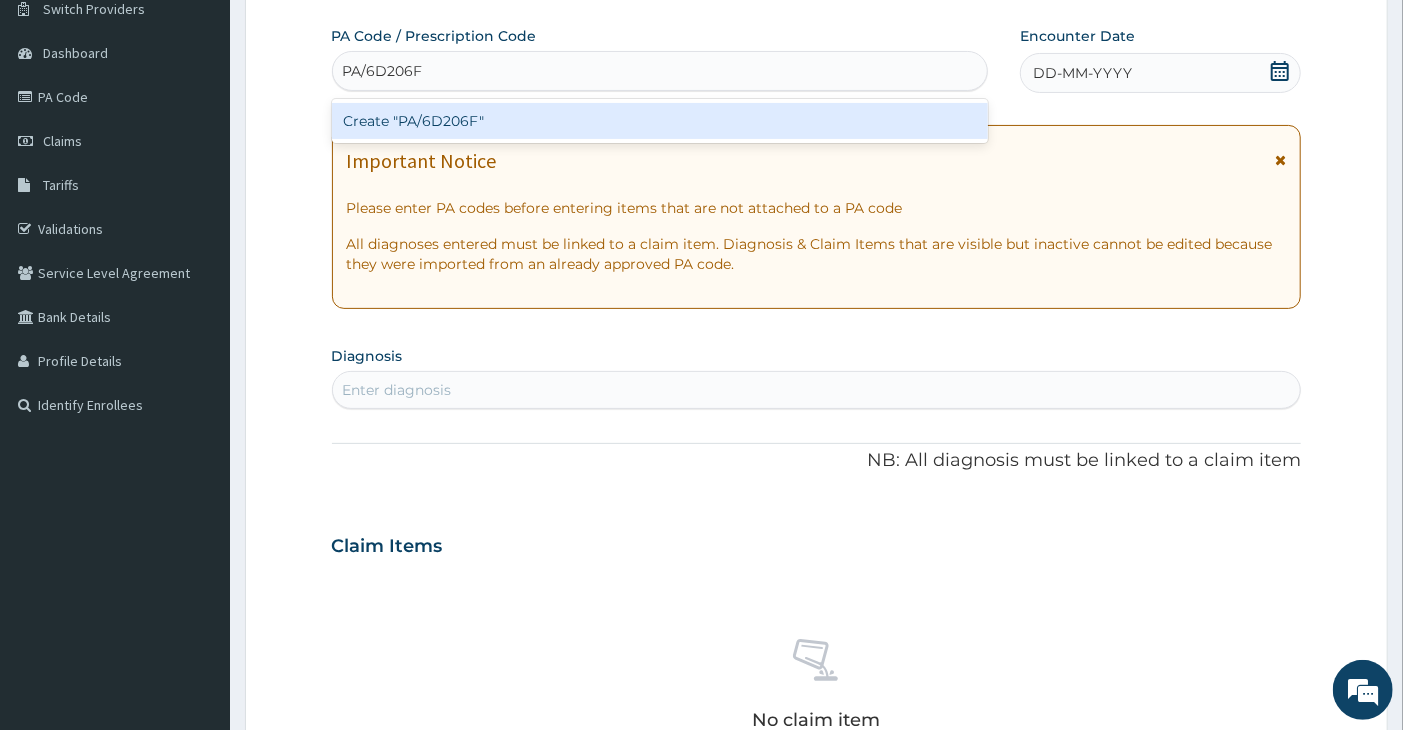 click on "Create "PA/6D206F"" at bounding box center [660, 121] 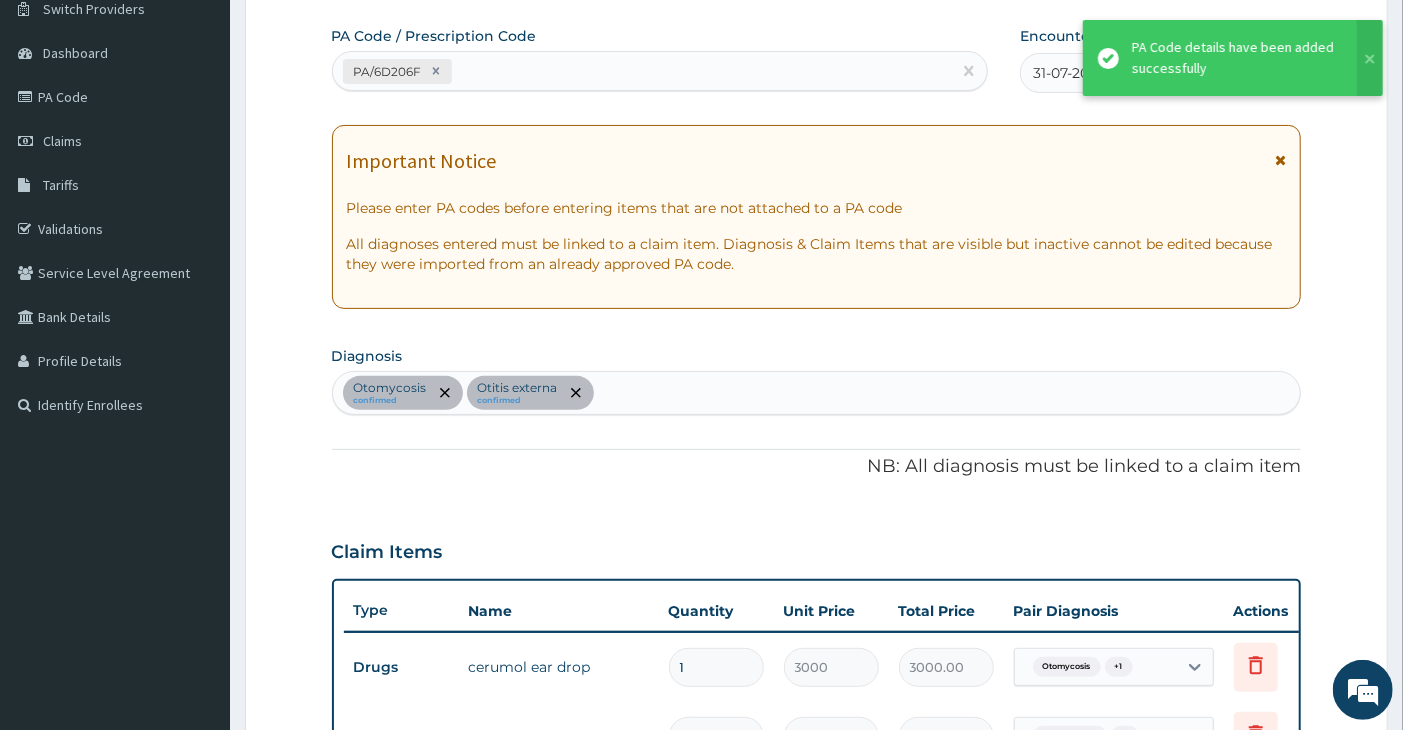 scroll, scrollTop: 952, scrollLeft: 0, axis: vertical 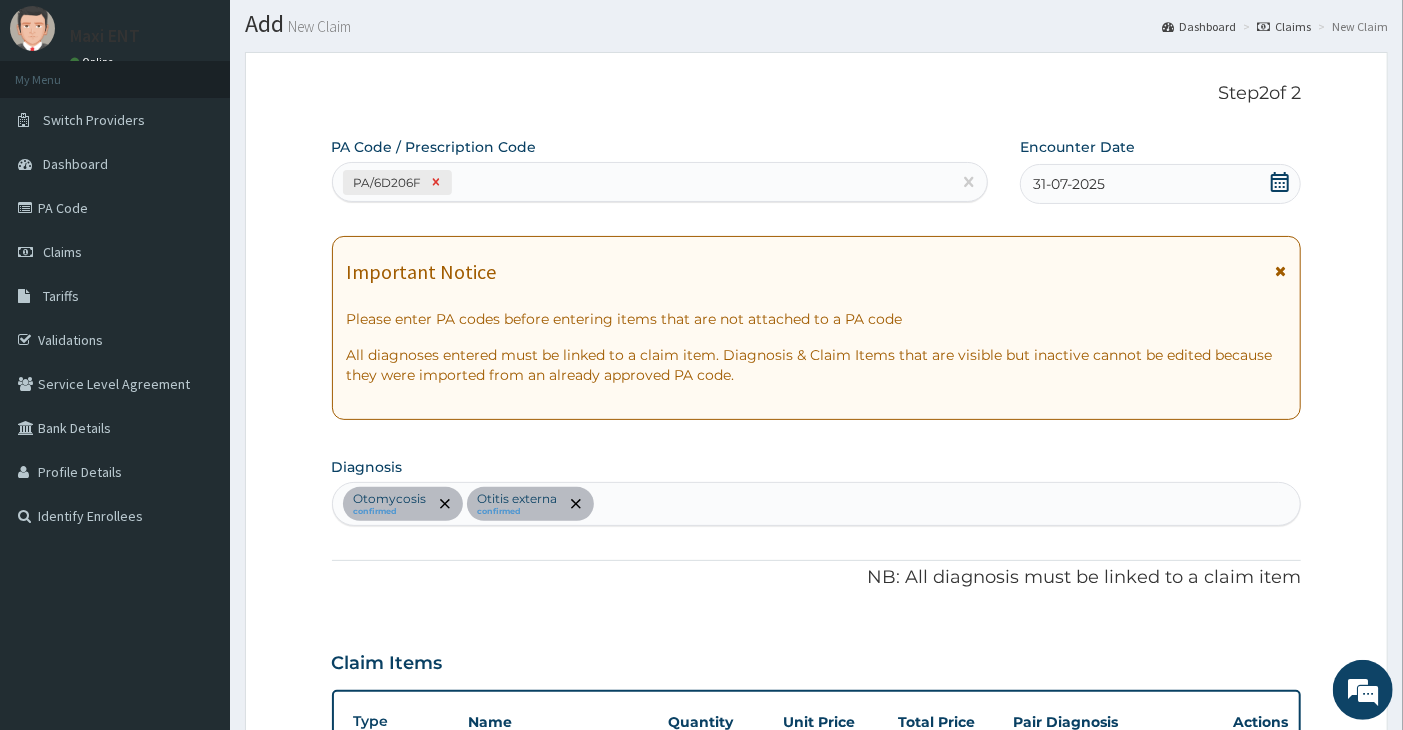 click 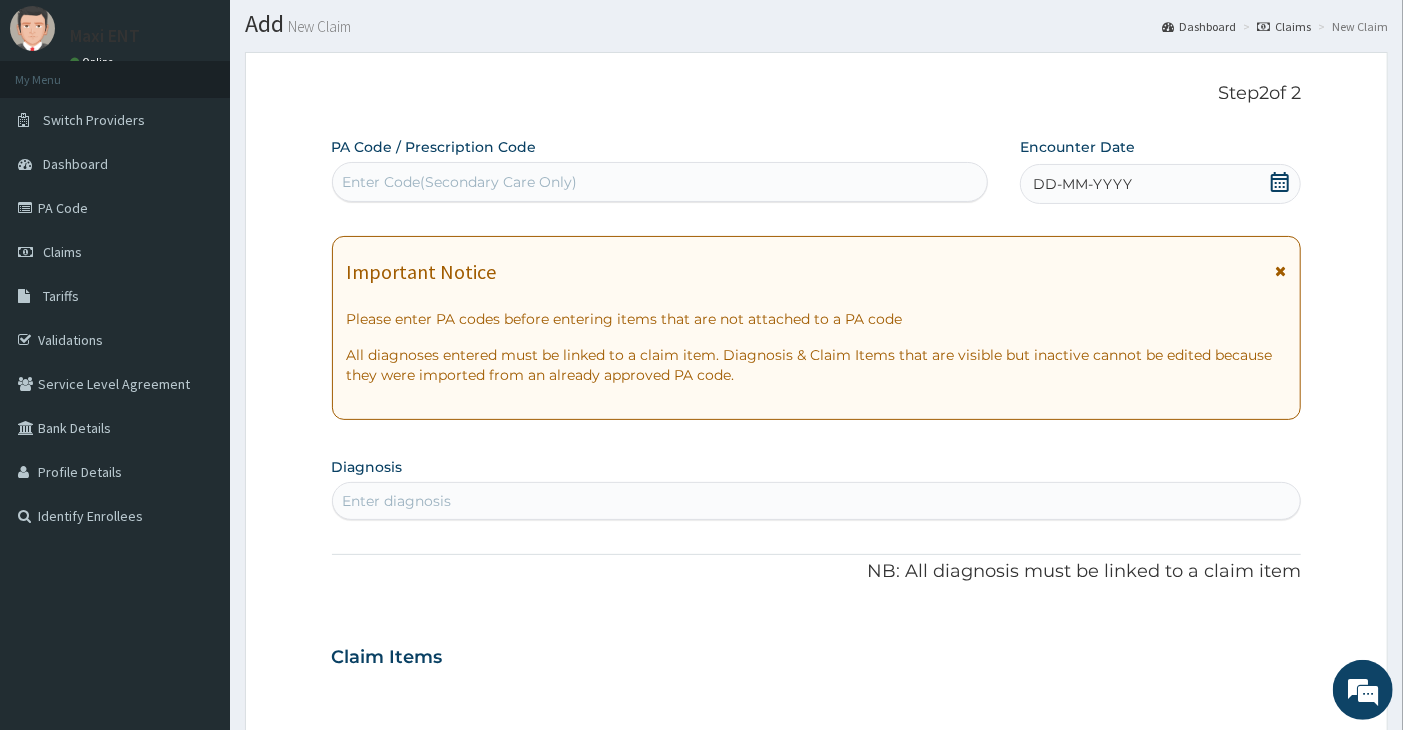 paste on "PA/472286" 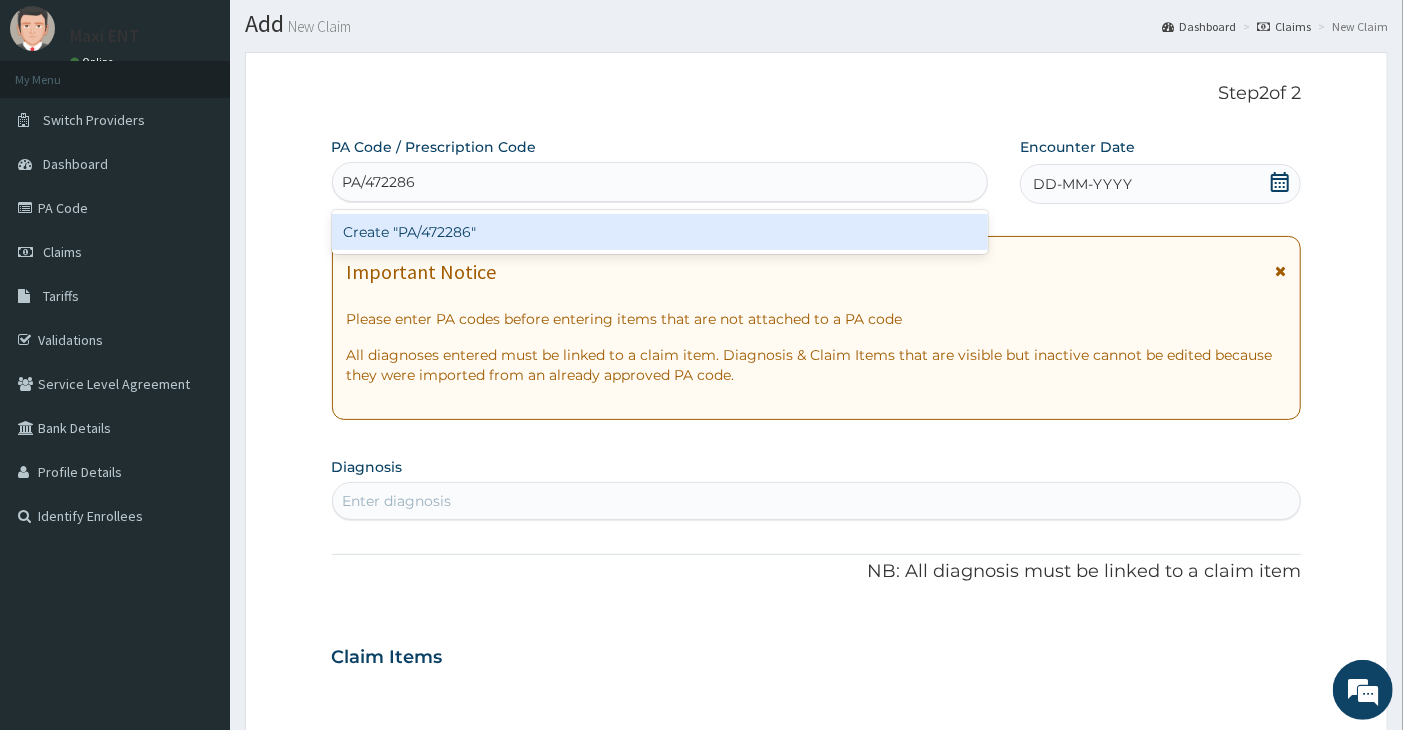 click on "Create "PA/472286"" at bounding box center [660, 232] 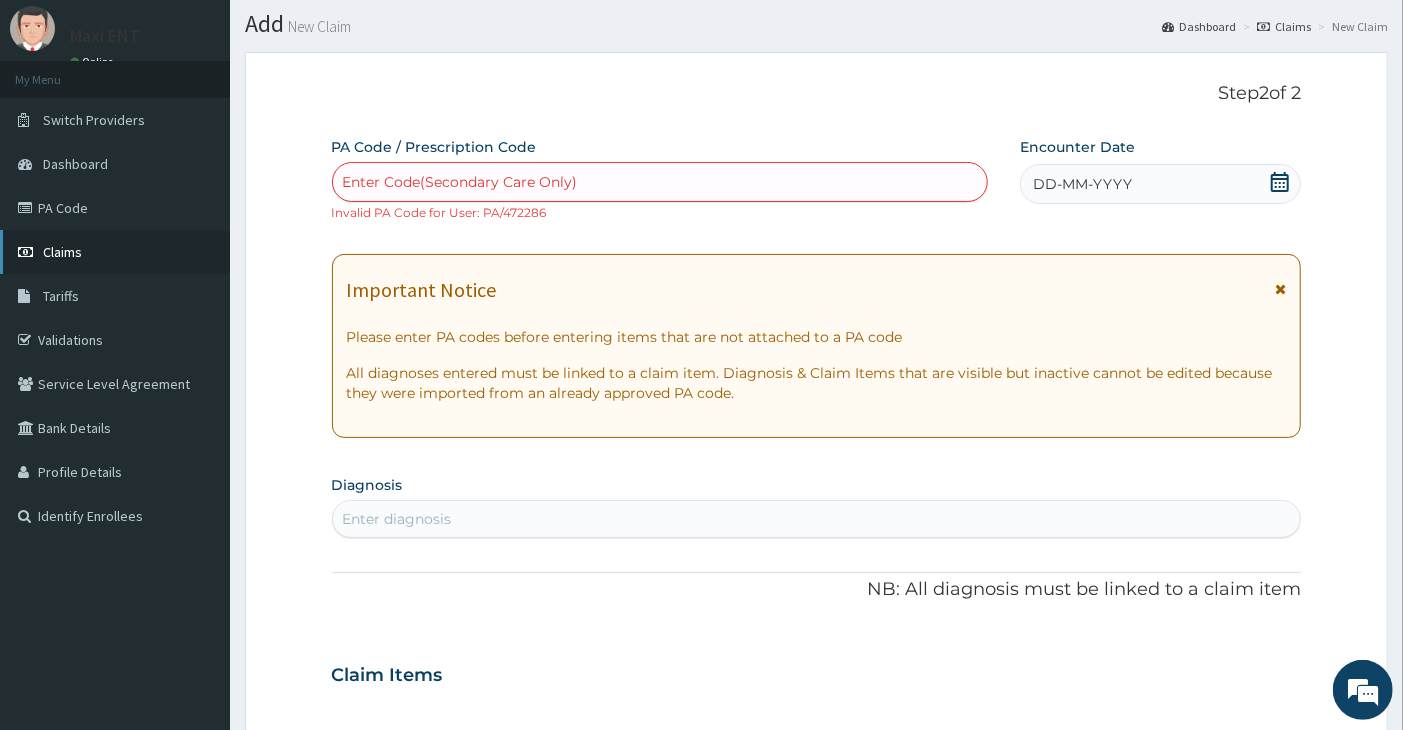 click on "Claims" at bounding box center [62, 252] 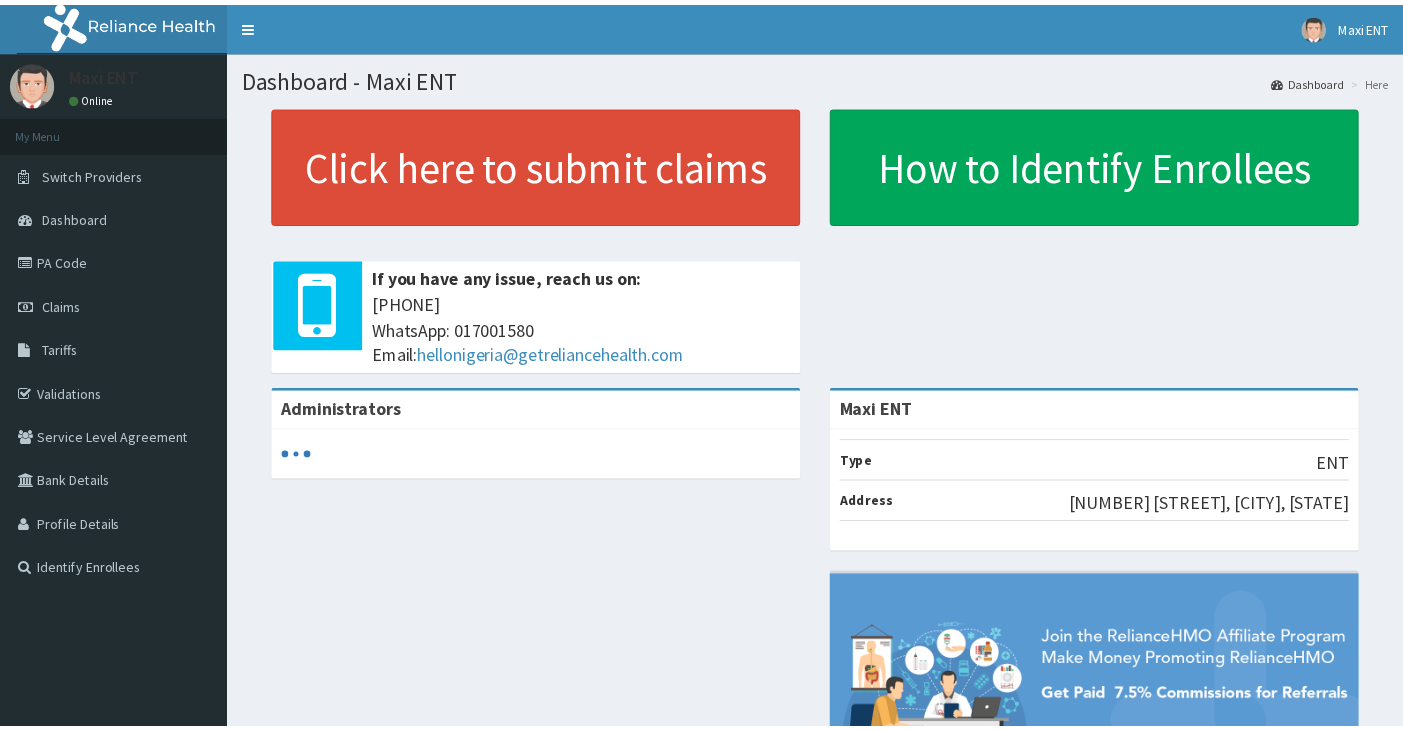 scroll, scrollTop: 0, scrollLeft: 0, axis: both 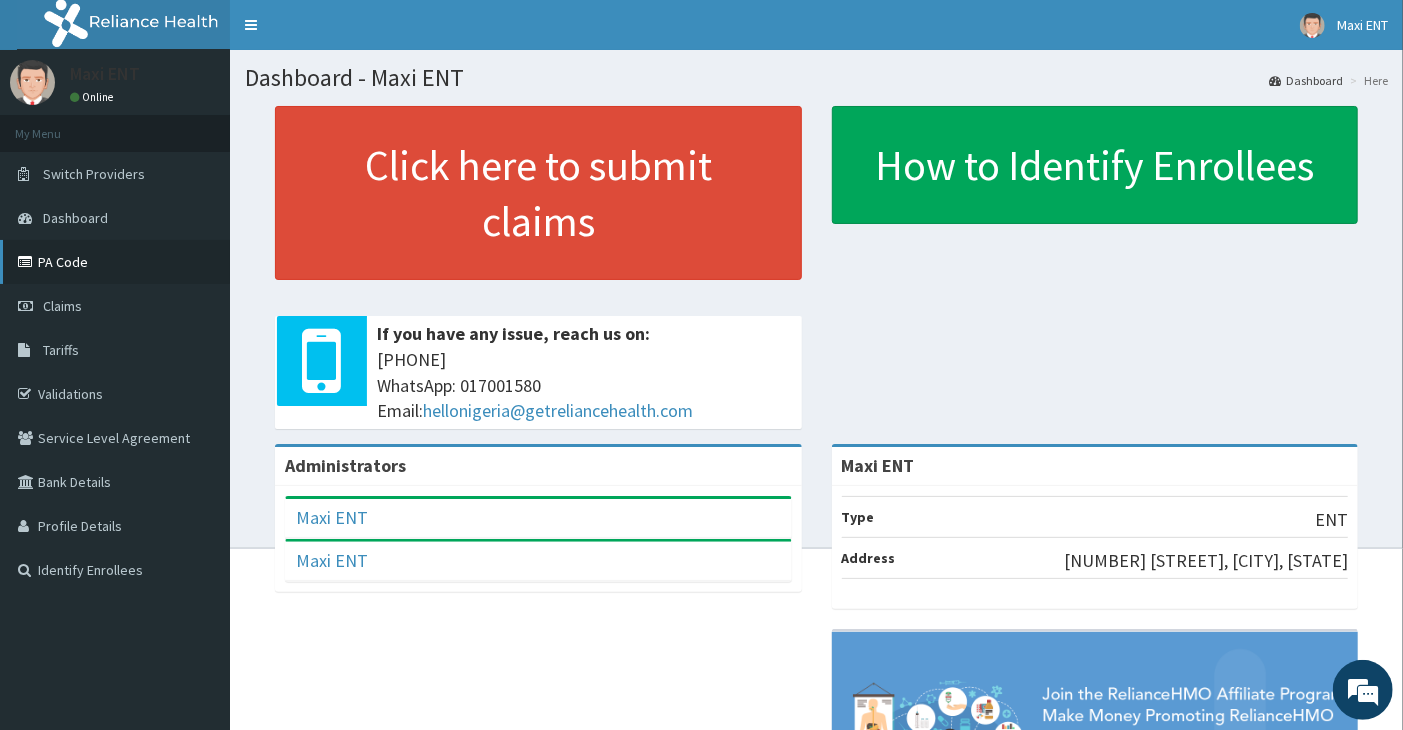 click on "PA Code" at bounding box center (115, 262) 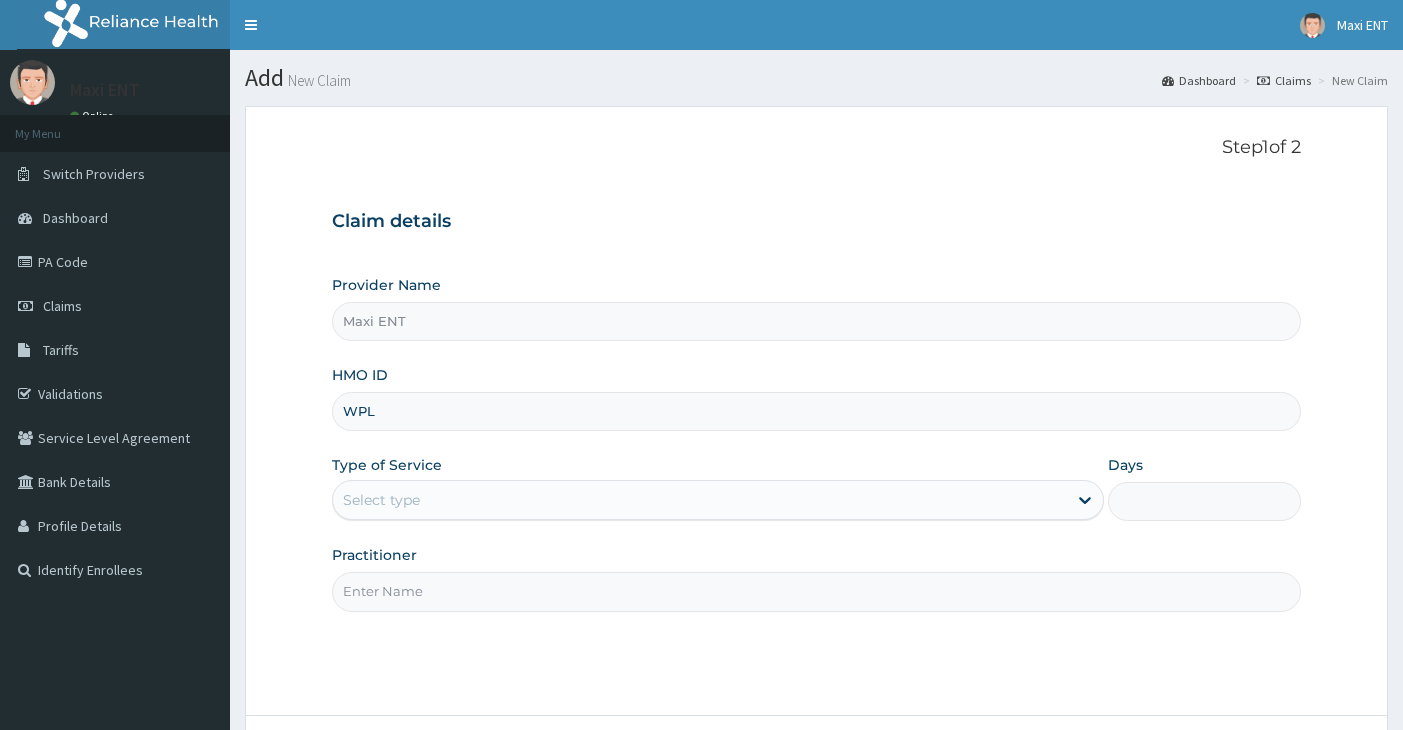 scroll, scrollTop: 0, scrollLeft: 0, axis: both 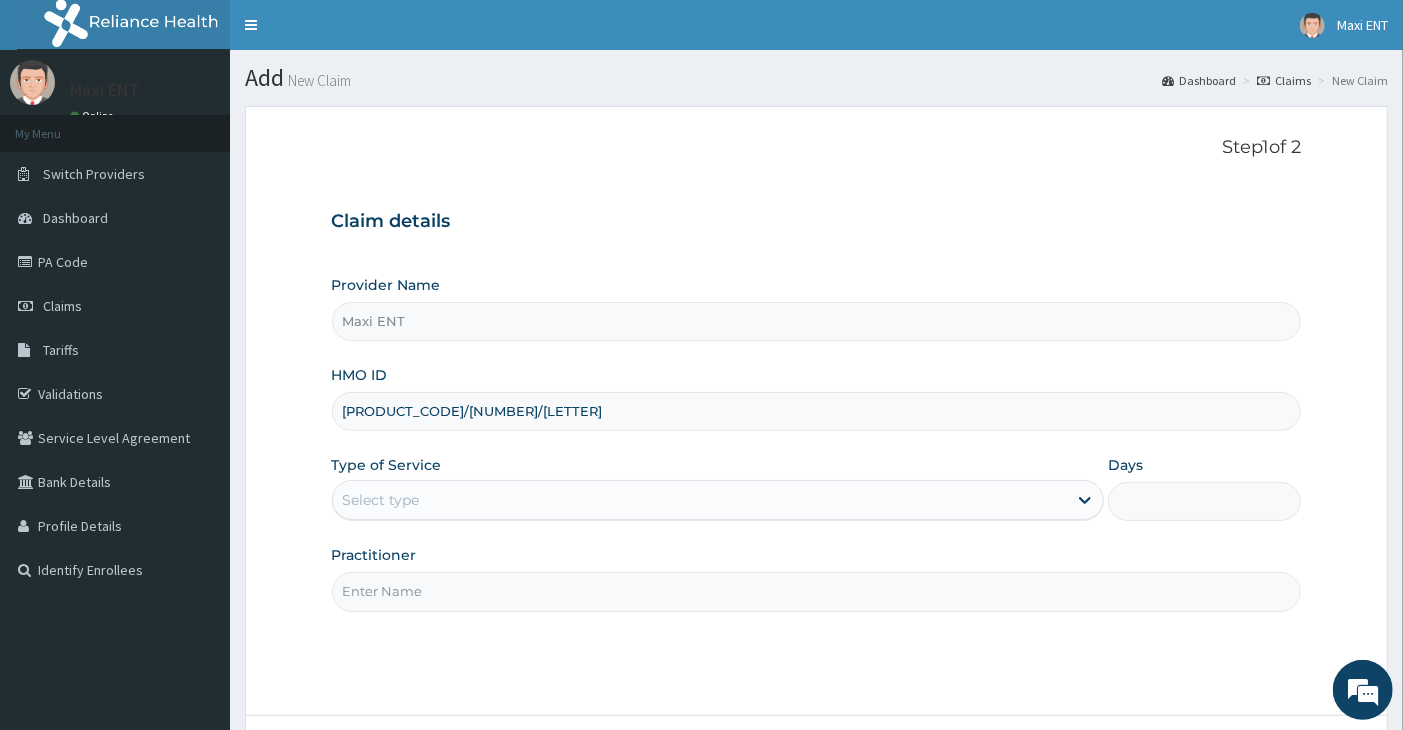 type on "WPL/10175/A" 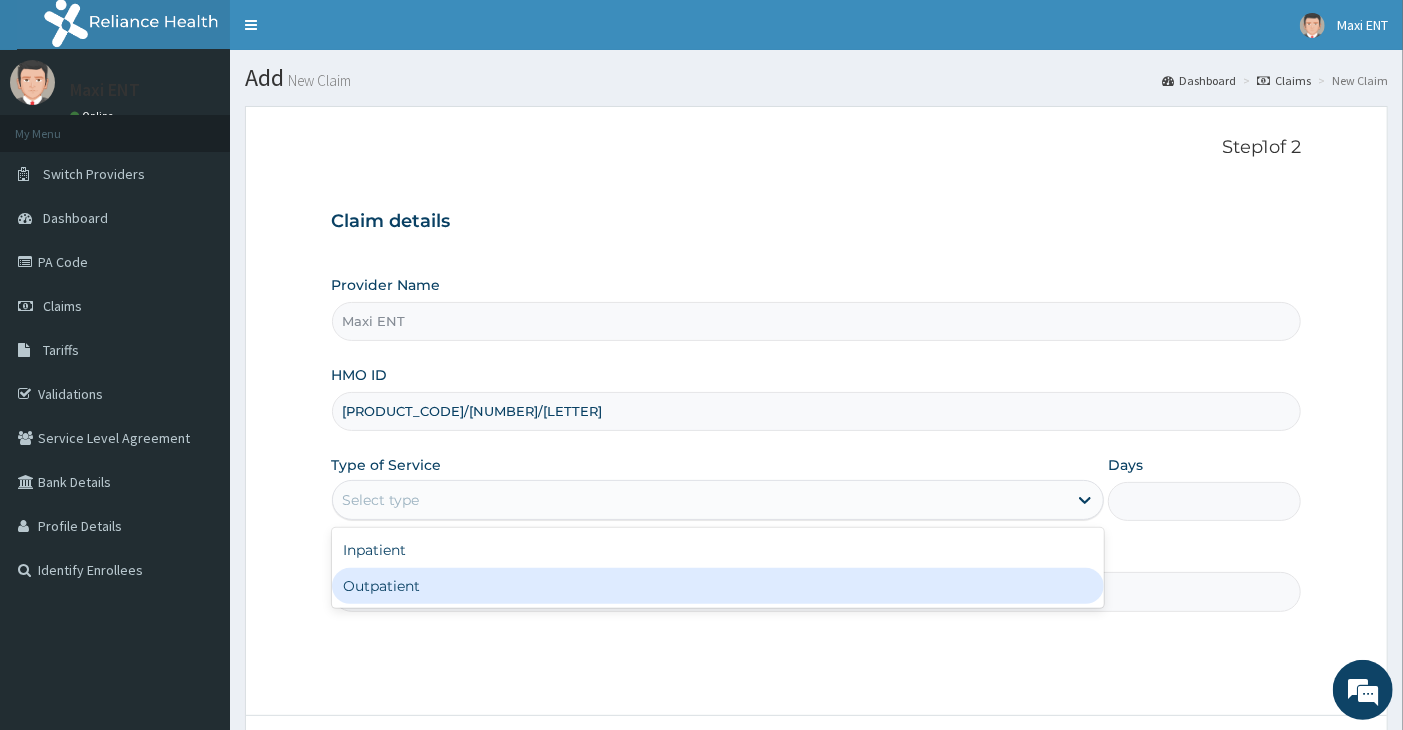 click on "Outpatient" at bounding box center (718, 586) 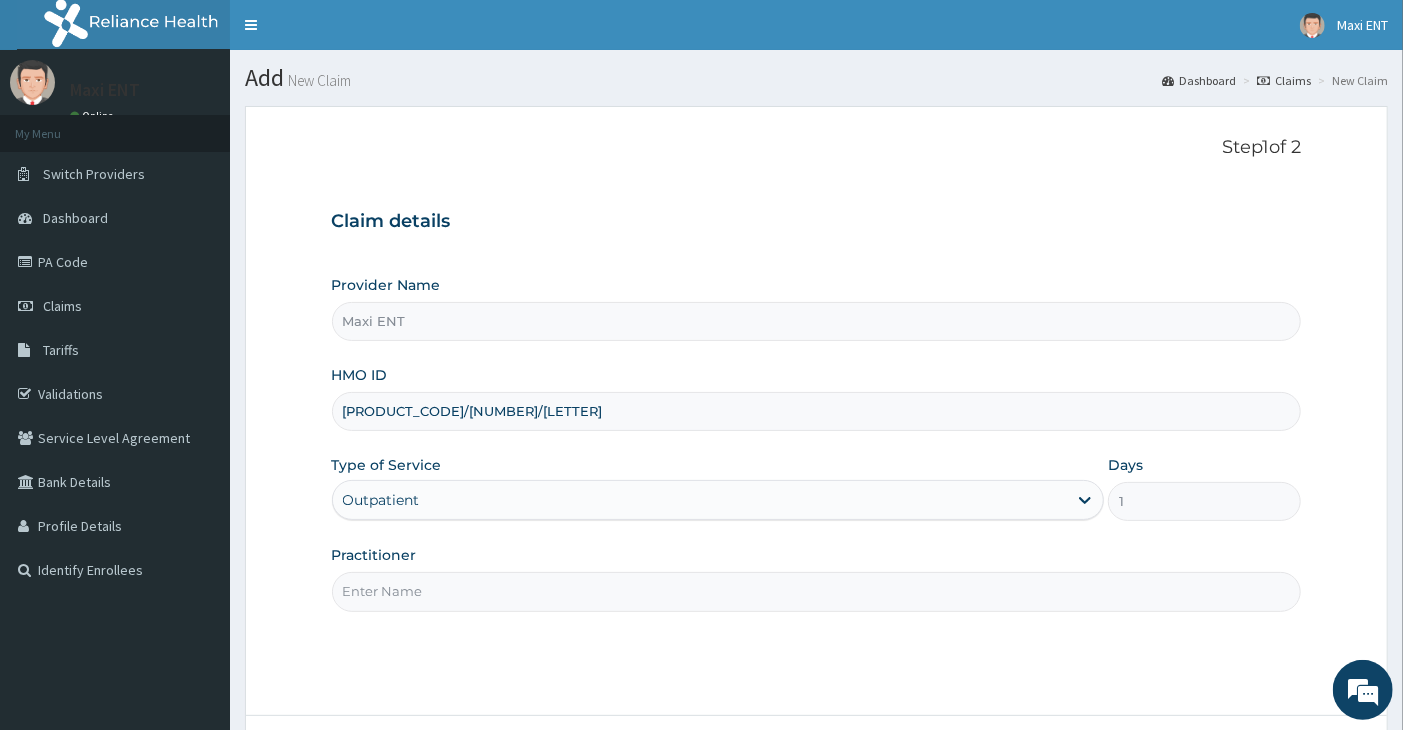 click on "Practitioner" at bounding box center [817, 591] 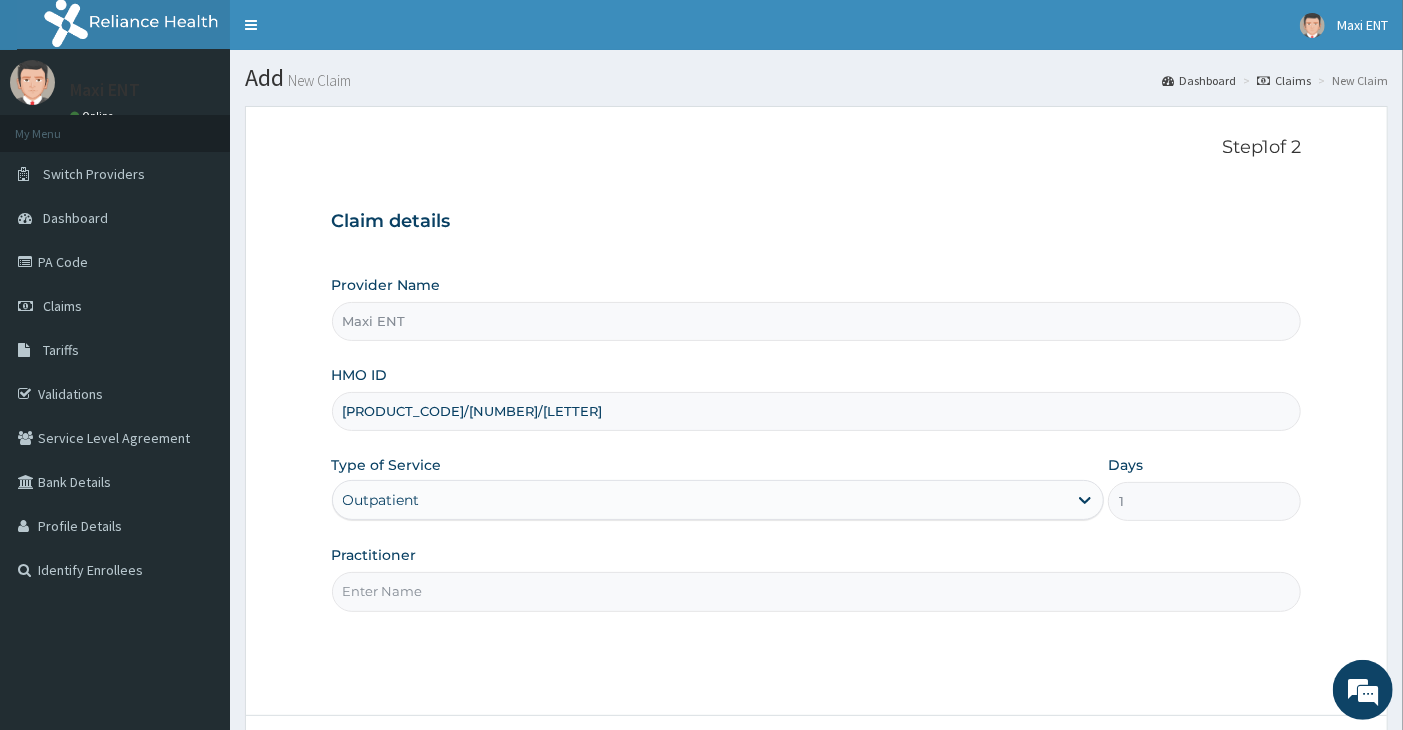scroll, scrollTop: 0, scrollLeft: 0, axis: both 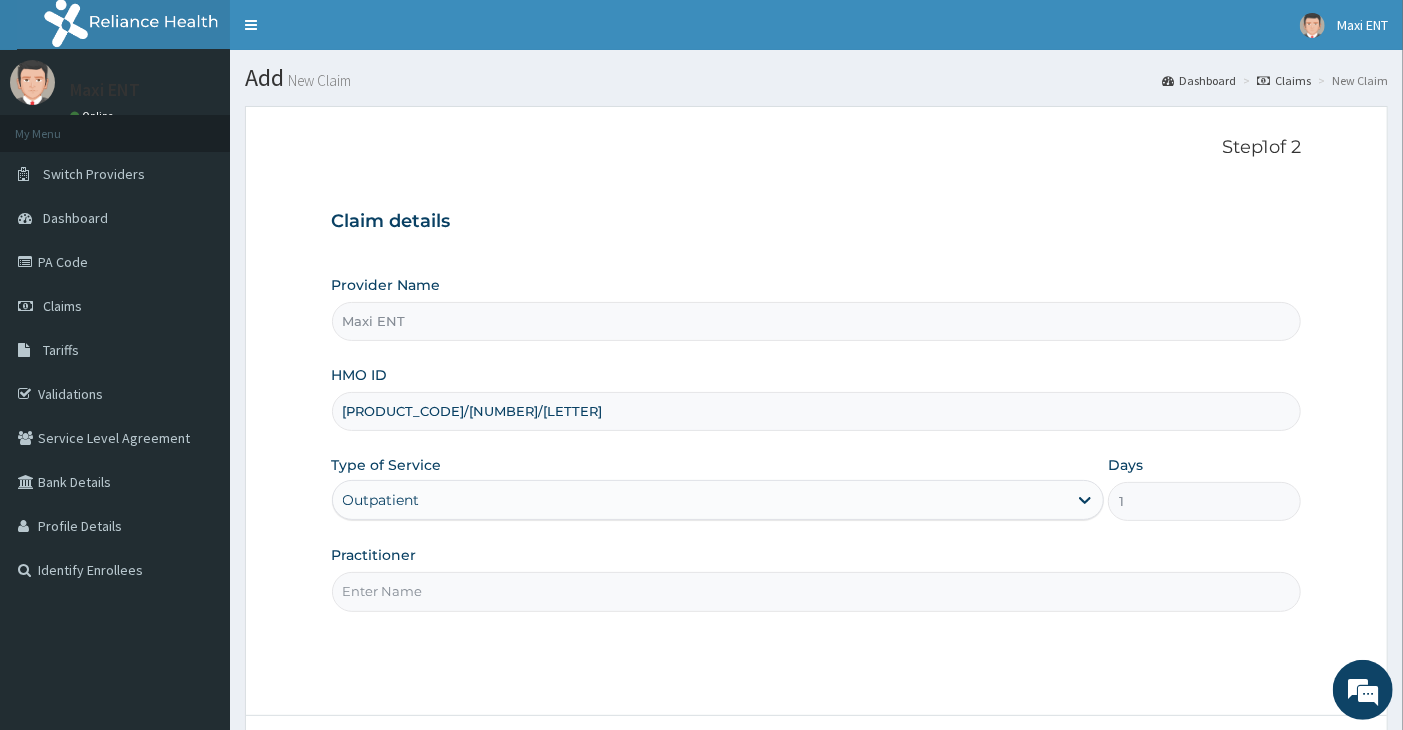 type on "[LAST] [LAST]" 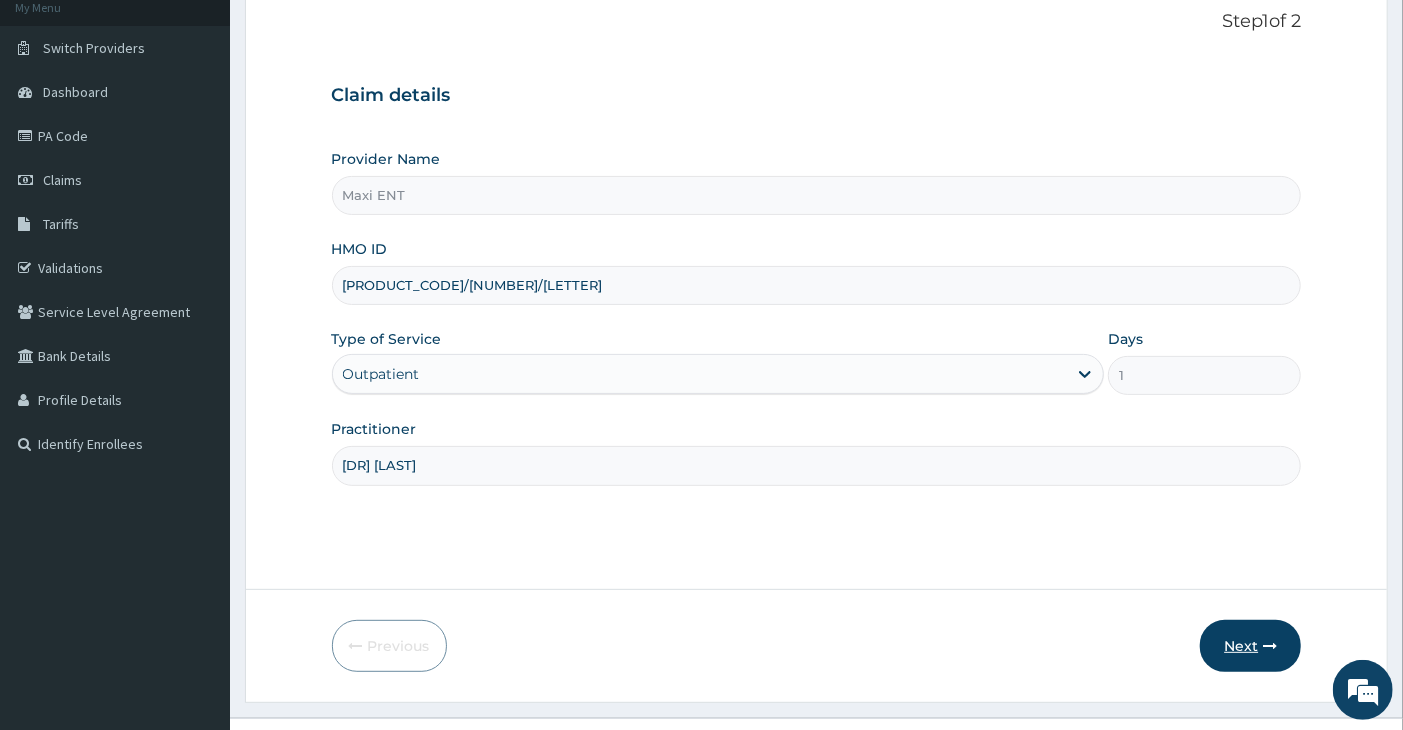 scroll, scrollTop: 140, scrollLeft: 0, axis: vertical 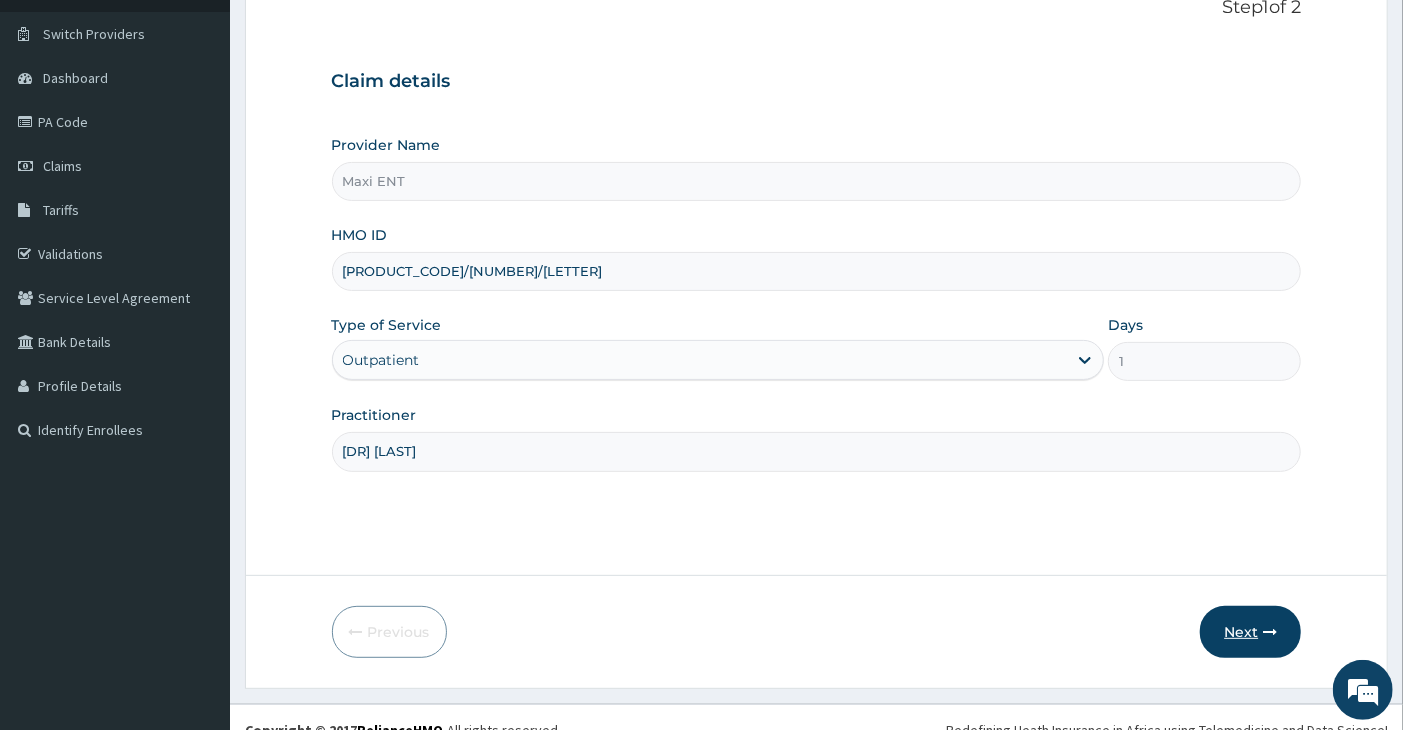 click on "Next" at bounding box center [1250, 632] 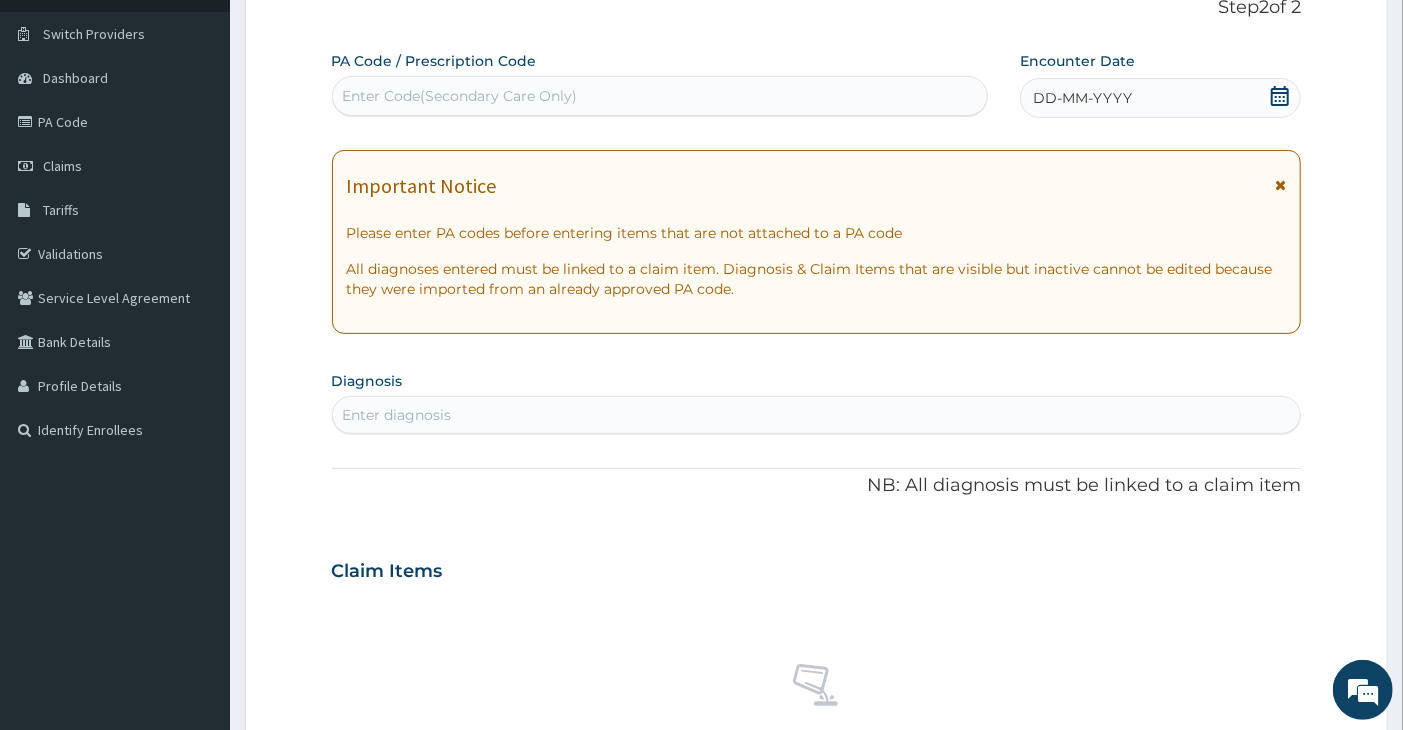 click on "Enter Code(Secondary Care Only)" at bounding box center (460, 96) 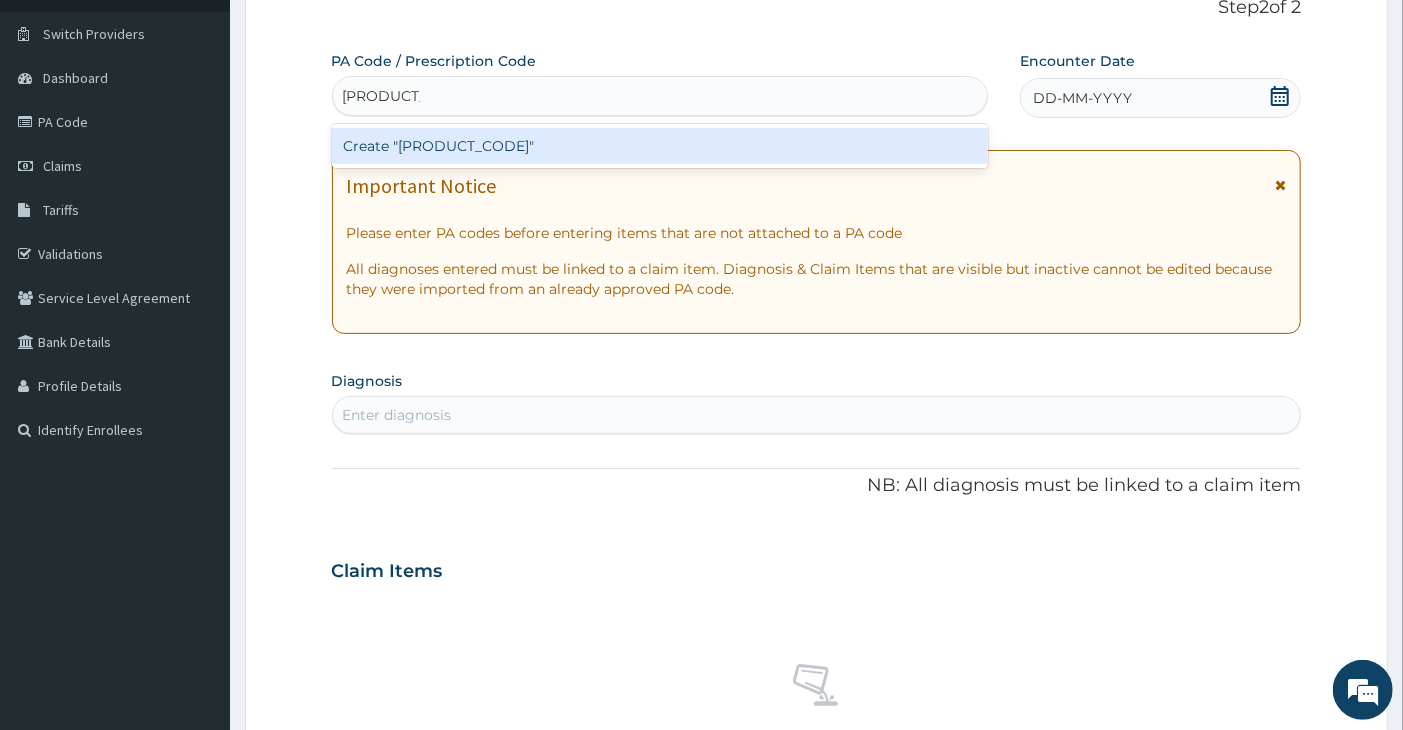 click on "Create "PA/472286"" at bounding box center [660, 146] 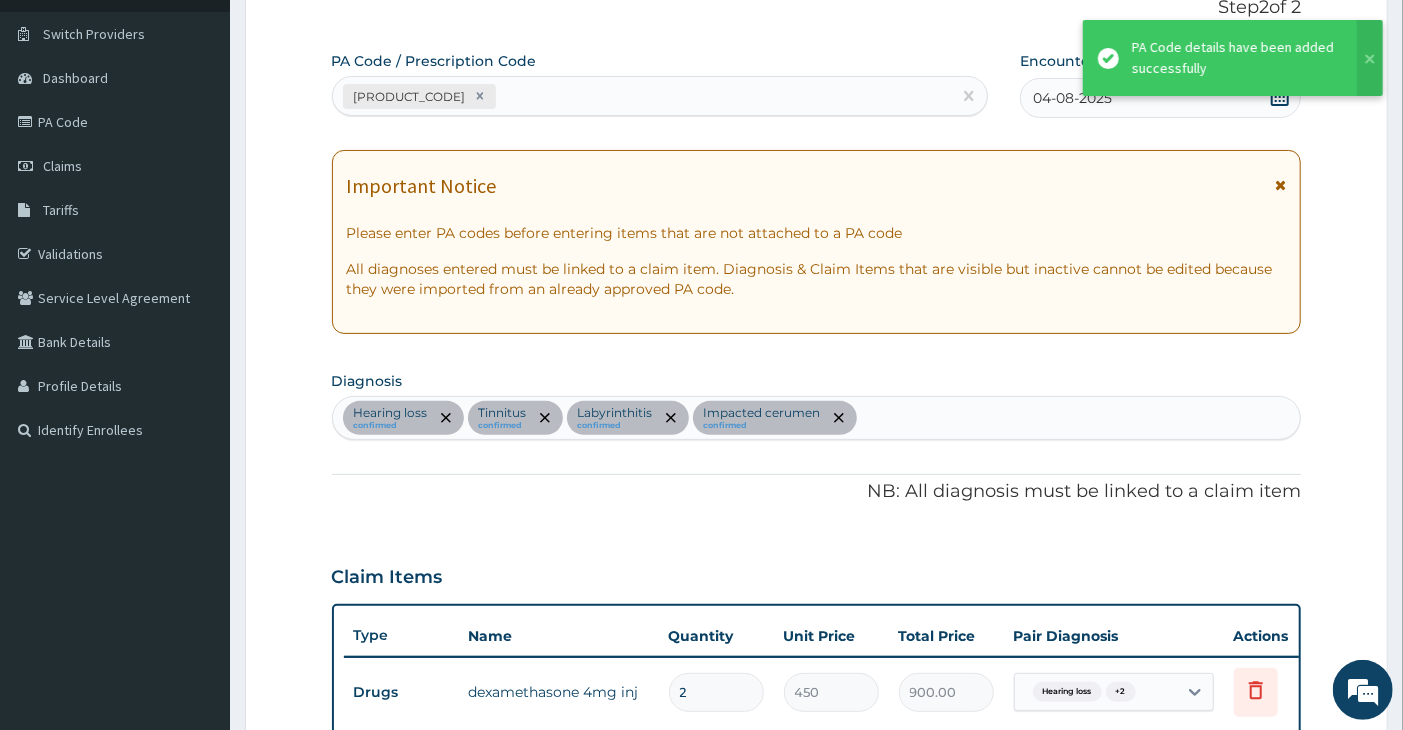 scroll, scrollTop: 1168, scrollLeft: 0, axis: vertical 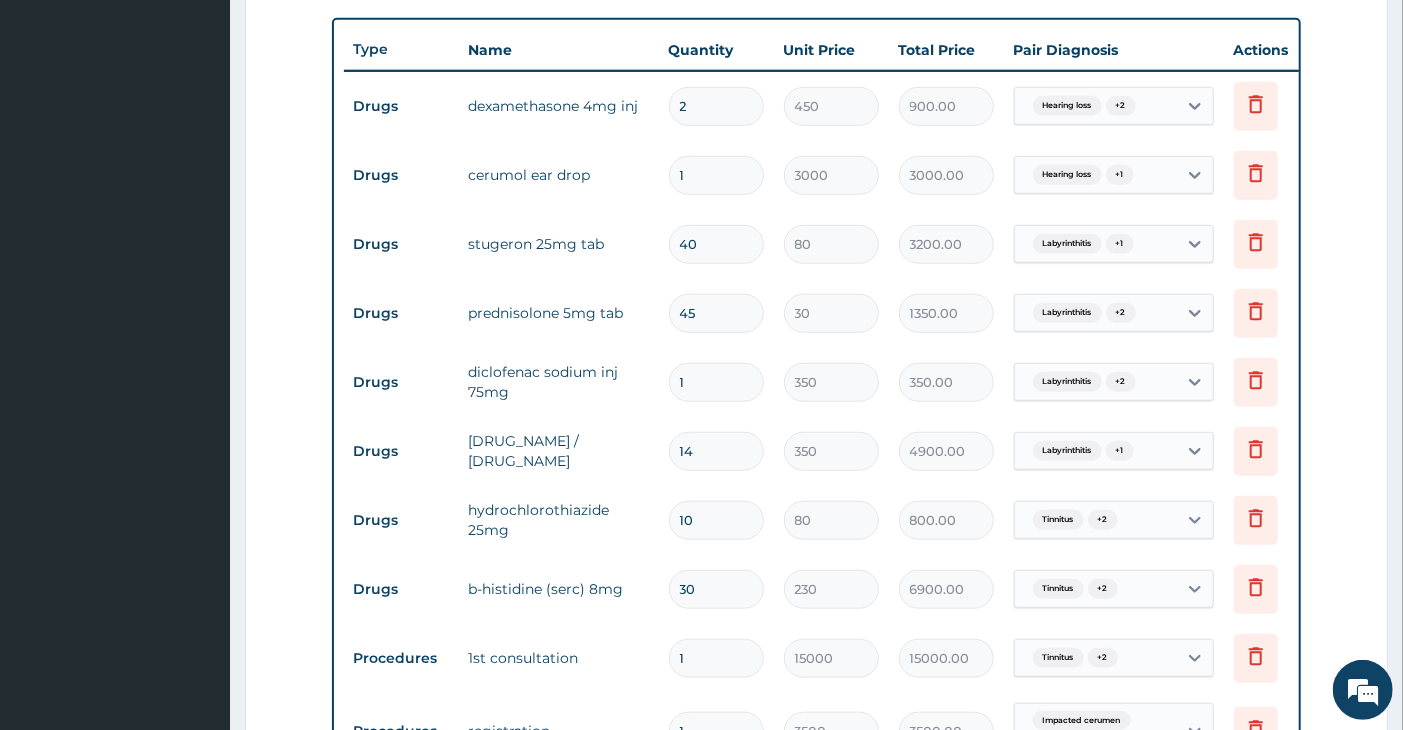 click on "amoksiklav 1g/ fleming 1g" at bounding box center (559, 451) 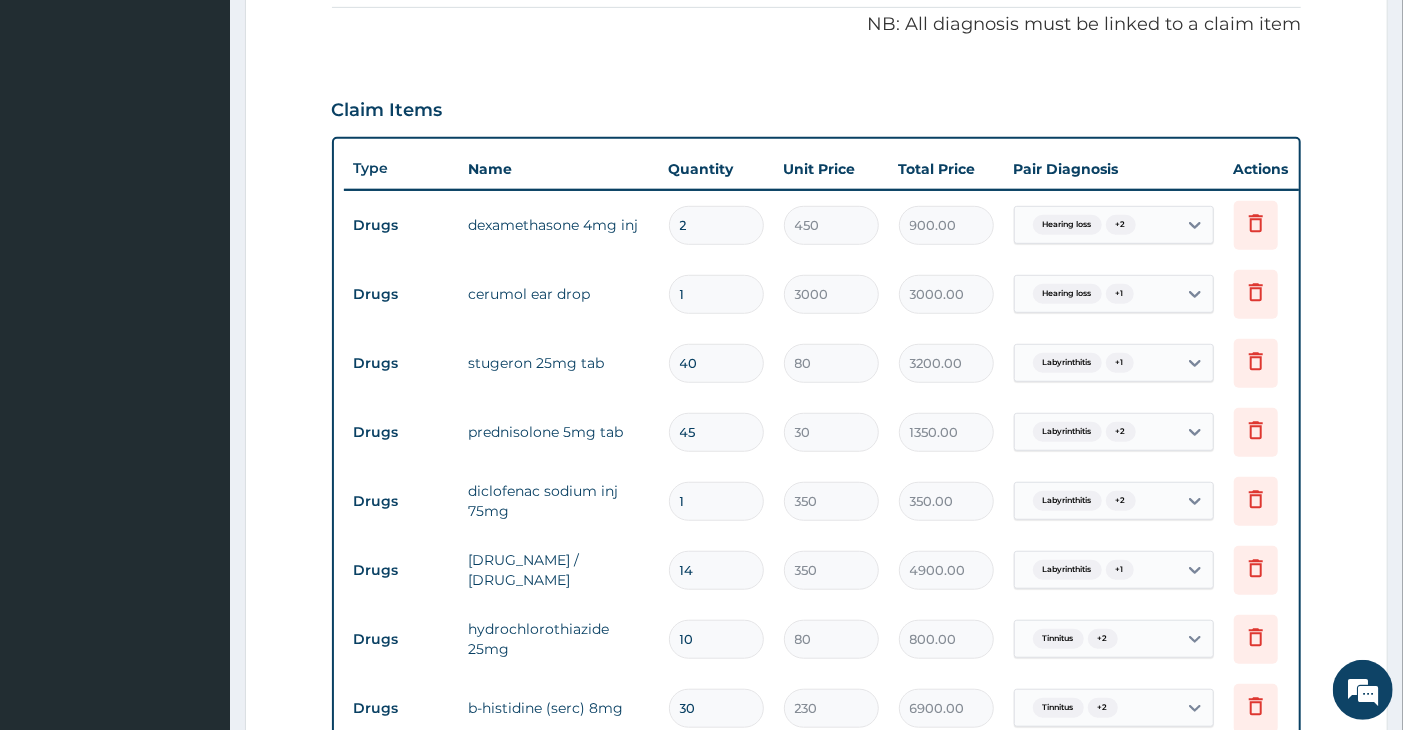 scroll, scrollTop: 574, scrollLeft: 0, axis: vertical 